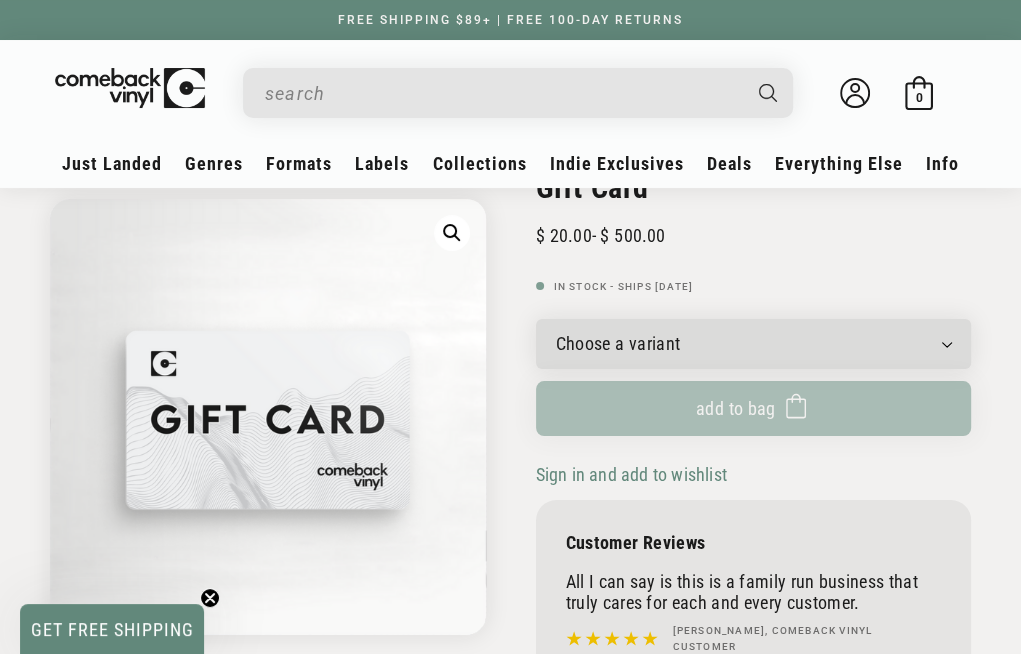 scroll, scrollTop: 118, scrollLeft: 0, axis: vertical 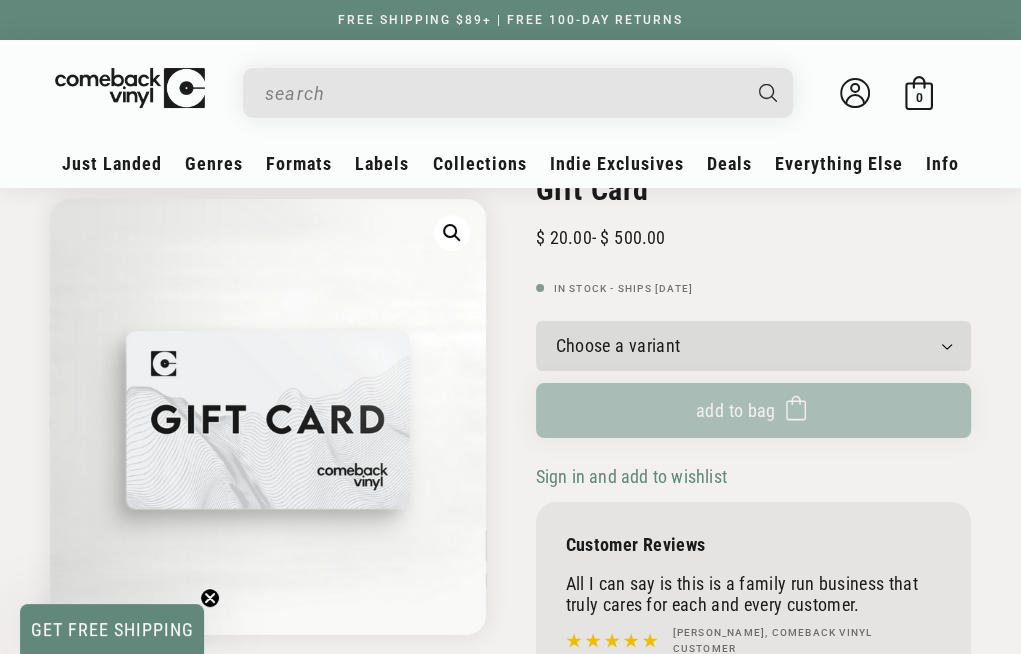 click on "Choose a variant
$20.00
$25.00
$30.00
$40.00
$50.00
$75.00
$100.00
$125.00
$150.00
$200.00
$250.00
$300.00
$400.00
$500.00" at bounding box center (754, 346) 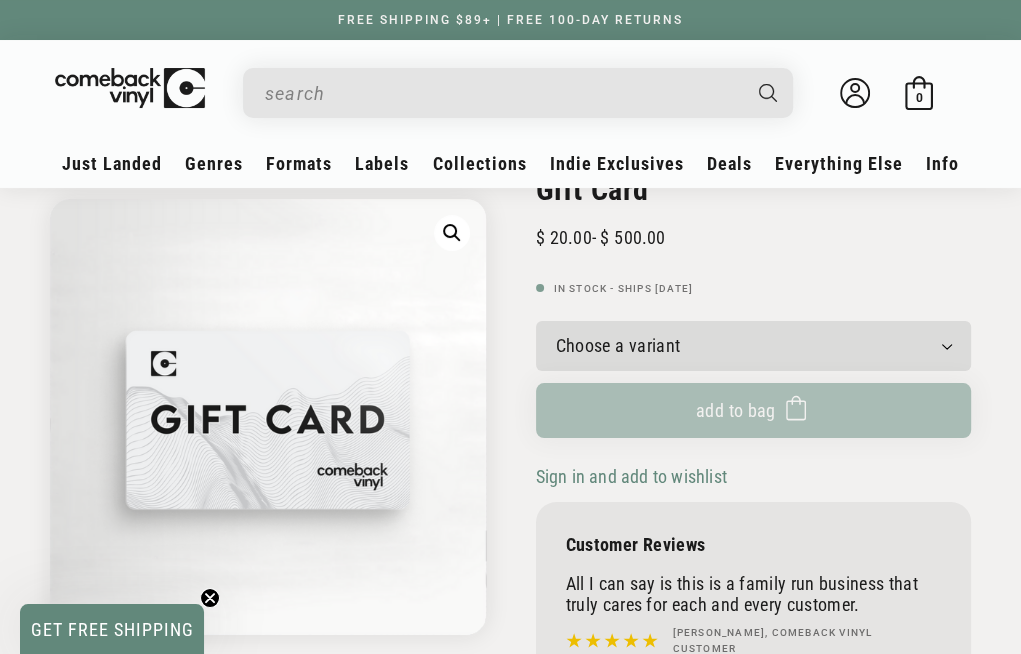 select on "$200.00" 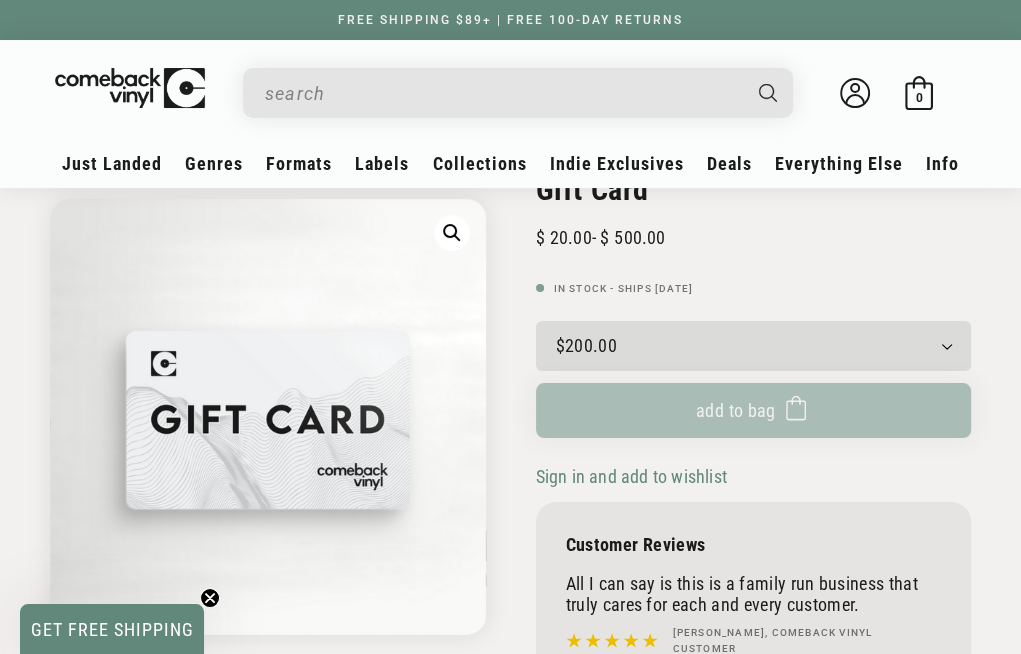 click on "Choose a variant
$20.00
$25.00
$30.00
$40.00
$50.00
$75.00
$100.00
$125.00
$150.00
$200.00
$250.00
$300.00
$400.00
$500.00" at bounding box center (754, 346) 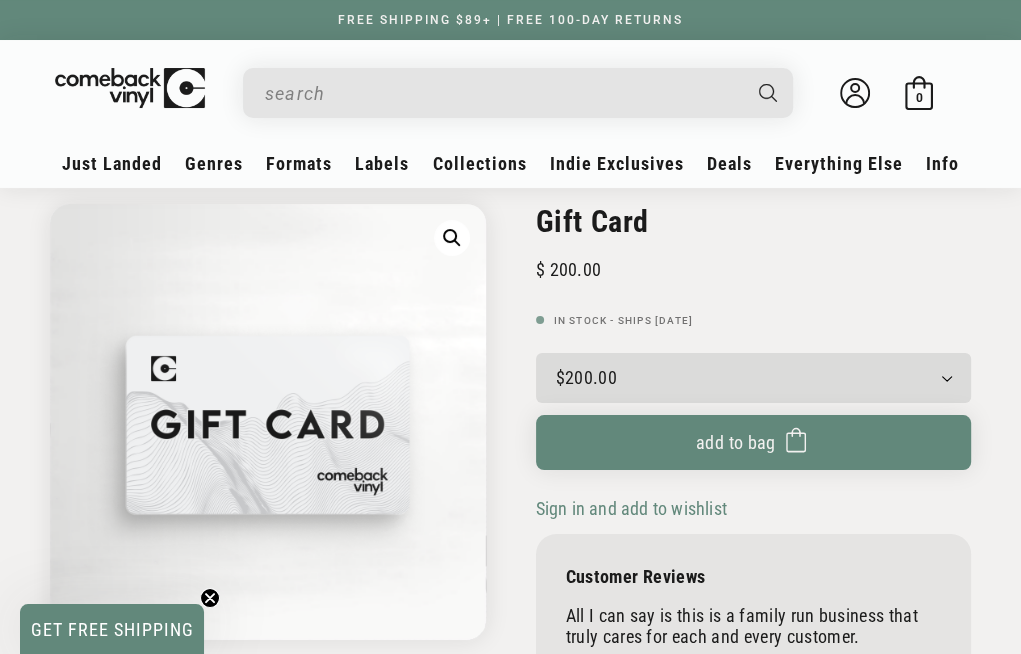 scroll, scrollTop: 78, scrollLeft: 0, axis: vertical 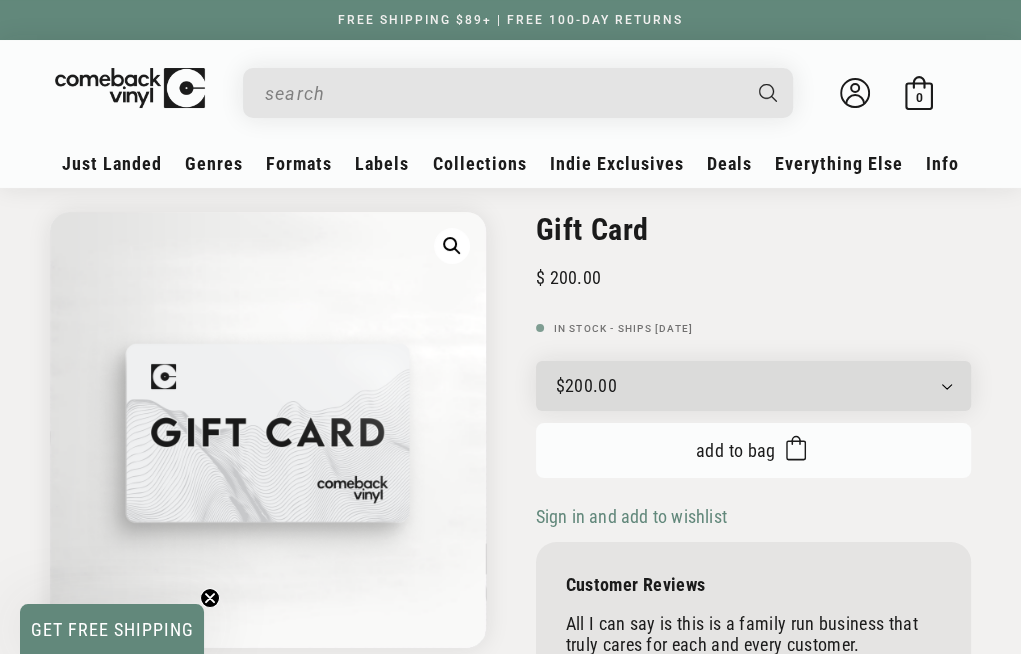 click on "Add to bag
Added to bag" at bounding box center (754, 450) 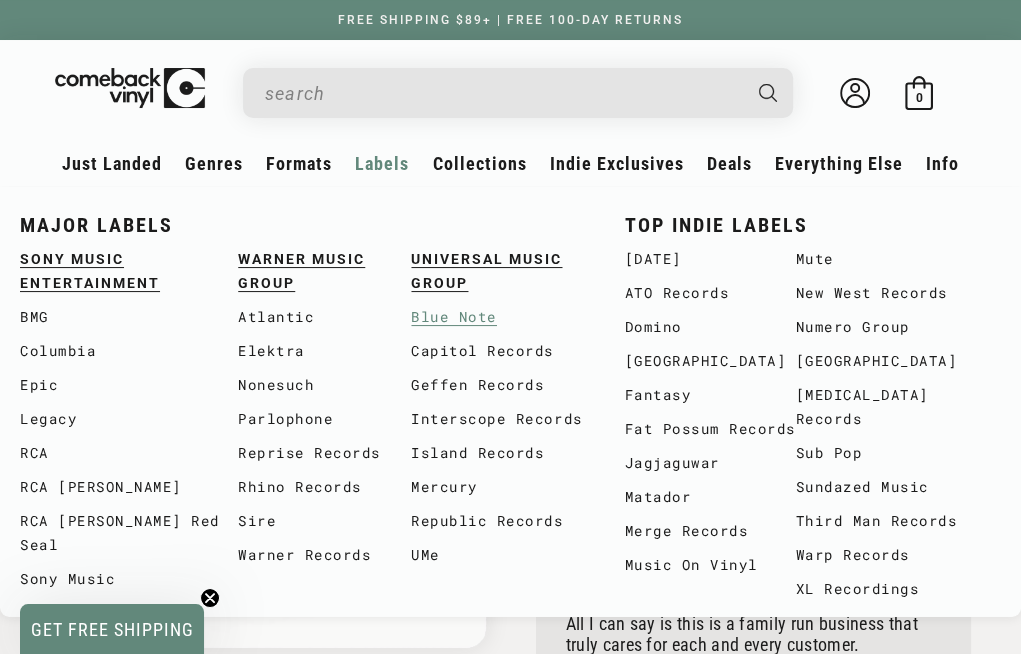 click on "Blue Note" at bounding box center [497, 317] 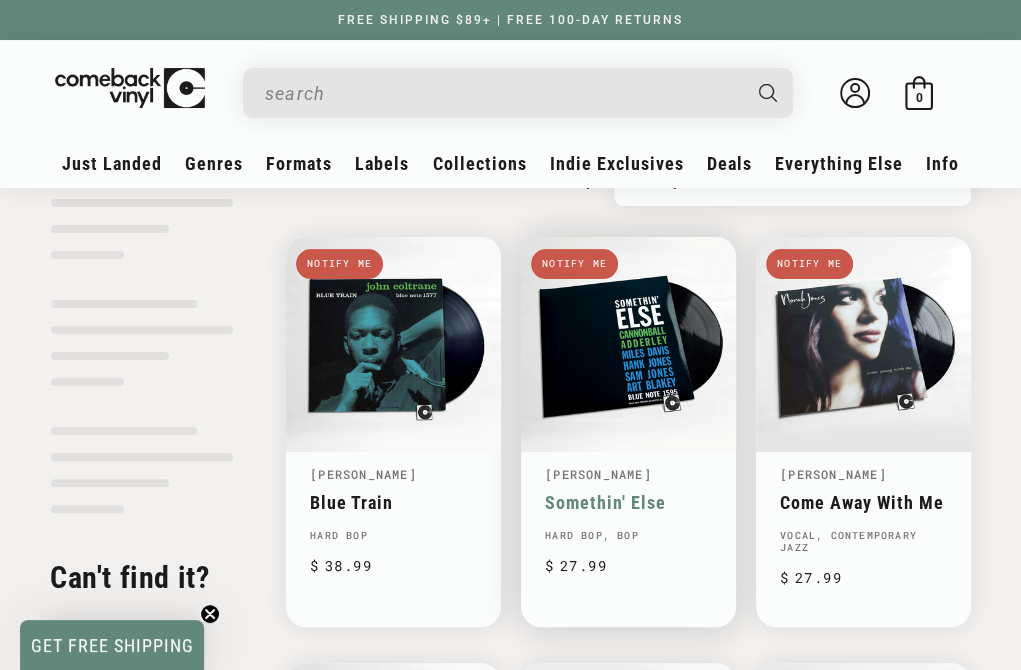 scroll, scrollTop: 181, scrollLeft: 0, axis: vertical 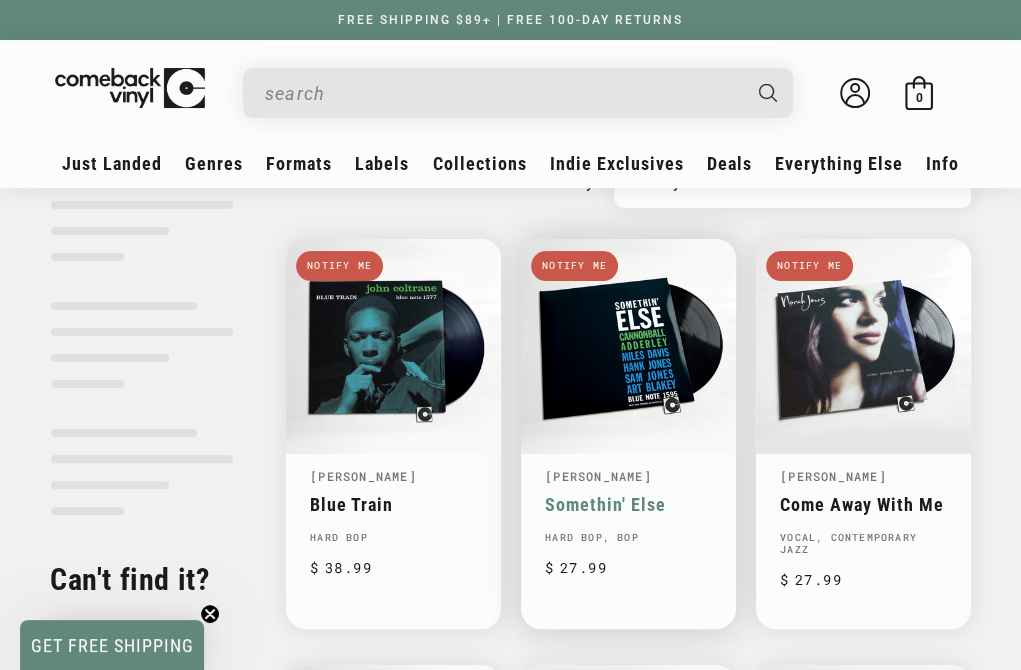 click on "Somethin' Else" at bounding box center [628, 504] 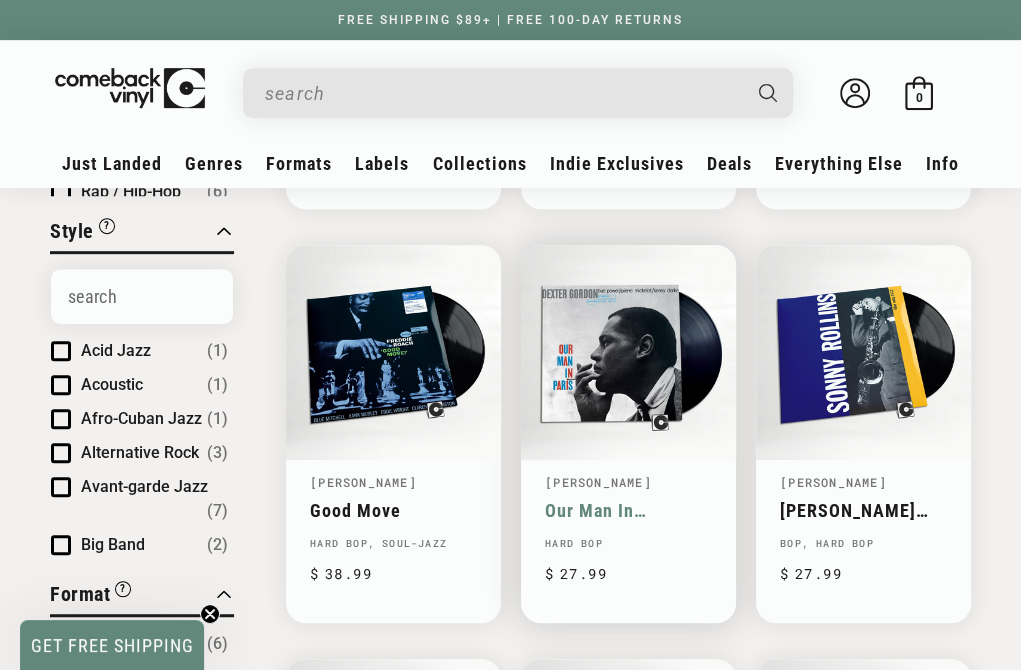 scroll, scrollTop: 720, scrollLeft: 0, axis: vertical 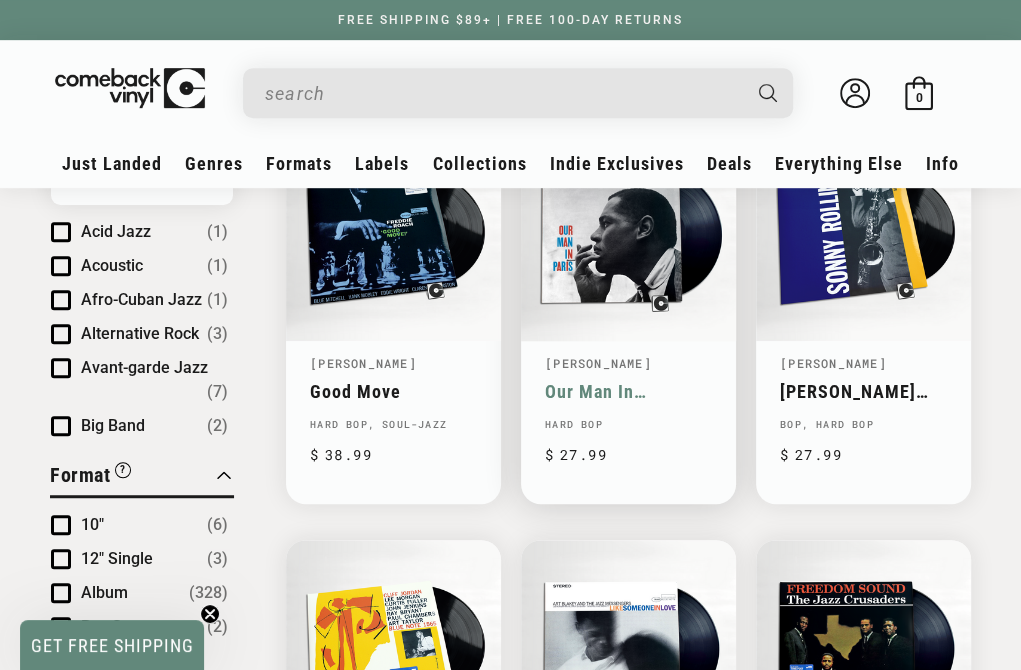 click on "Our Man In Paris" at bounding box center [628, 391] 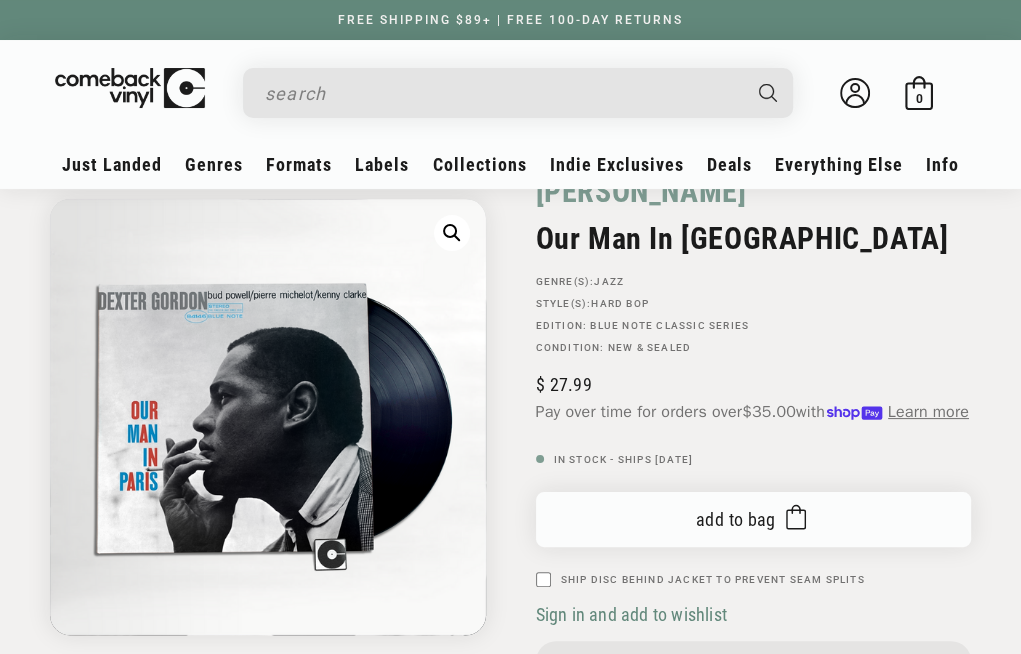 scroll, scrollTop: 118, scrollLeft: 0, axis: vertical 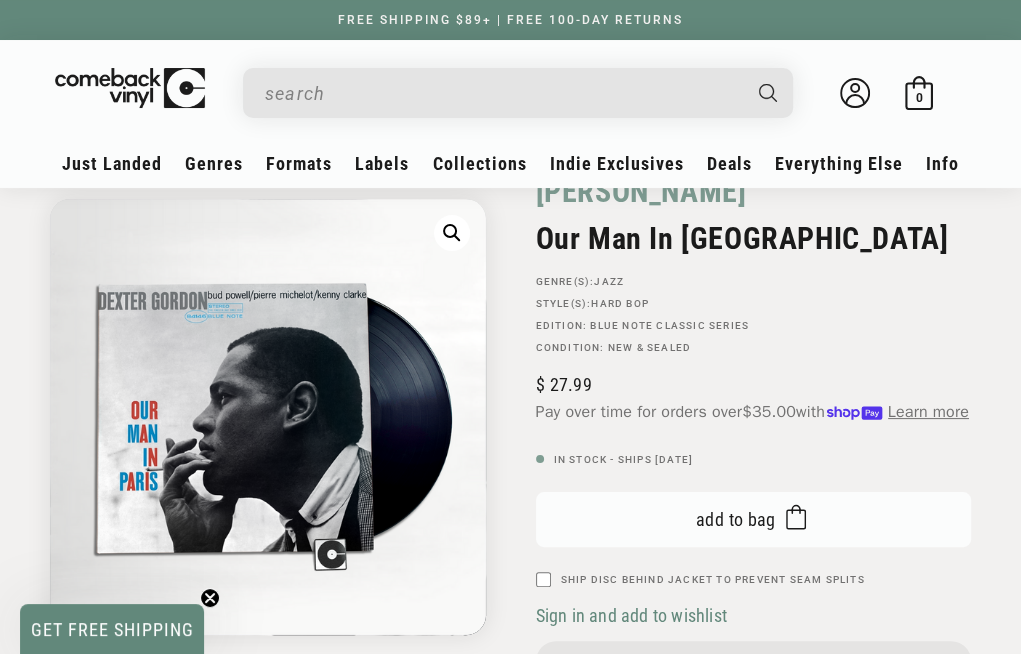 click on "Add to bag" at bounding box center [736, 519] 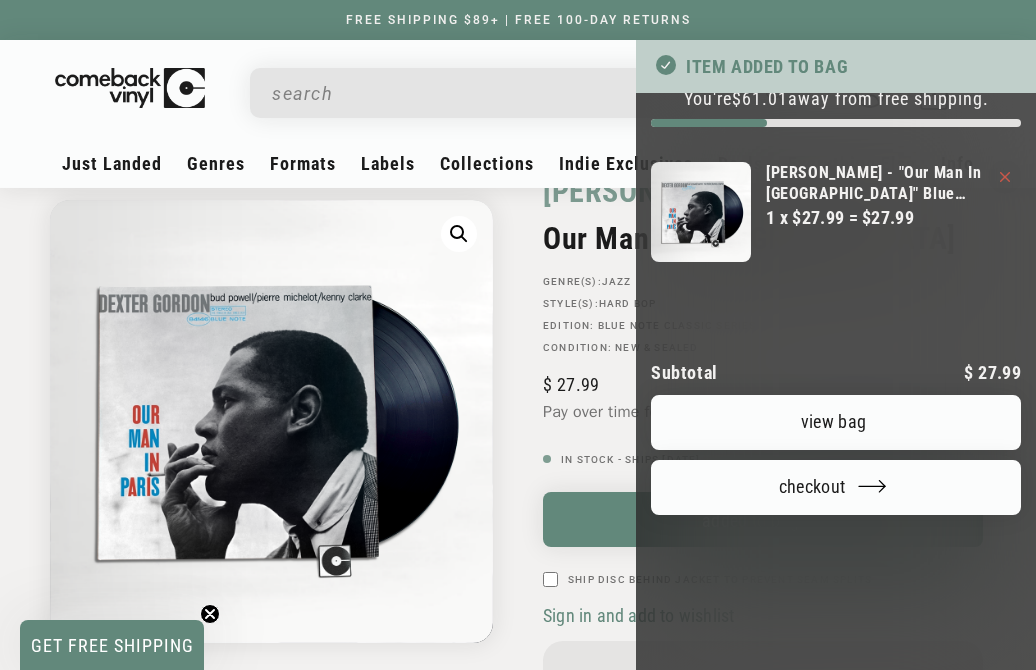 click at bounding box center (518, 335) 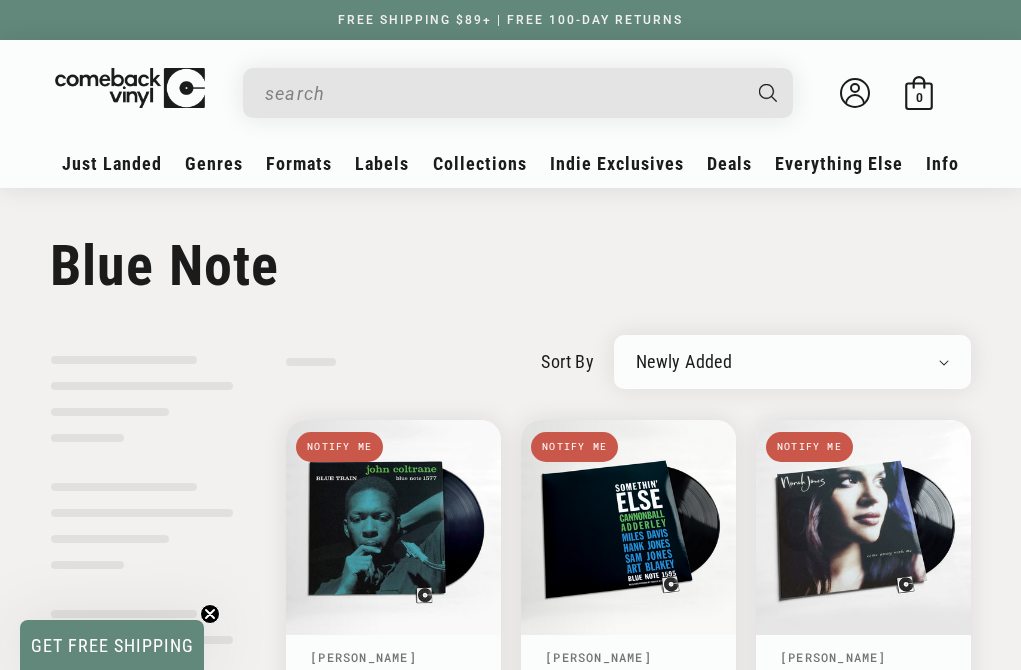 scroll, scrollTop: 0, scrollLeft: 0, axis: both 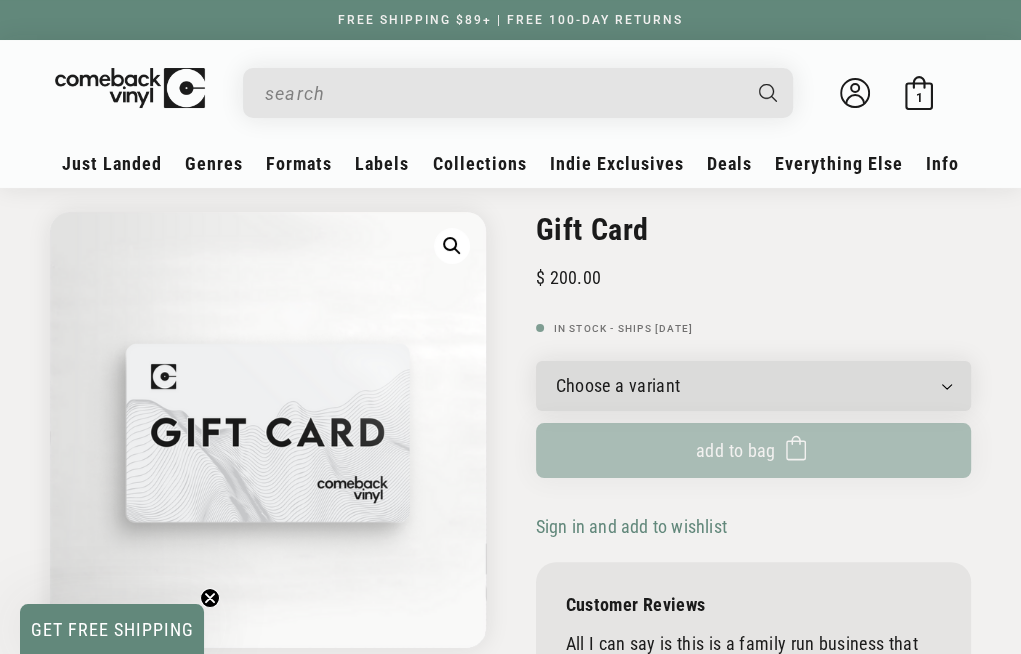click on "Gift Card
Regular price
$ 200.00
Regular price
$
Sale price
$ 200.00
Unit price
/
per
In Stock - Ships [DATE]
Choose a variant
$20.00
$25.00" at bounding box center [754, 483] 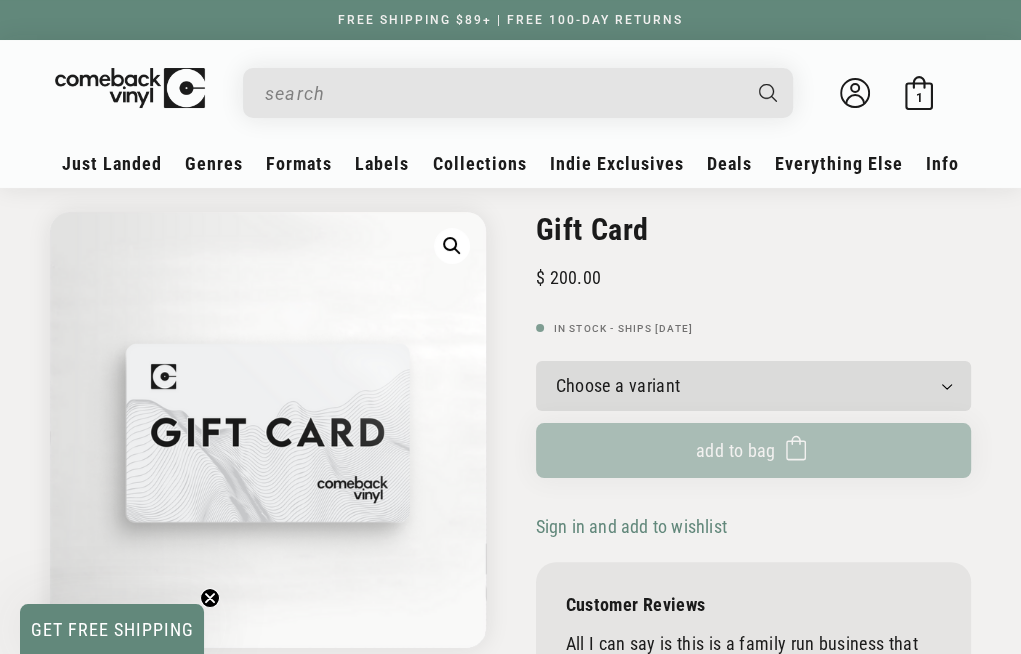 click on "Choose a variant
$20.00
$25.00
$30.00
$40.00
$50.00
$75.00
$100.00
$125.00
$150.00
$200.00
$250.00
$300.00
$400.00
$500.00" at bounding box center [754, 386] 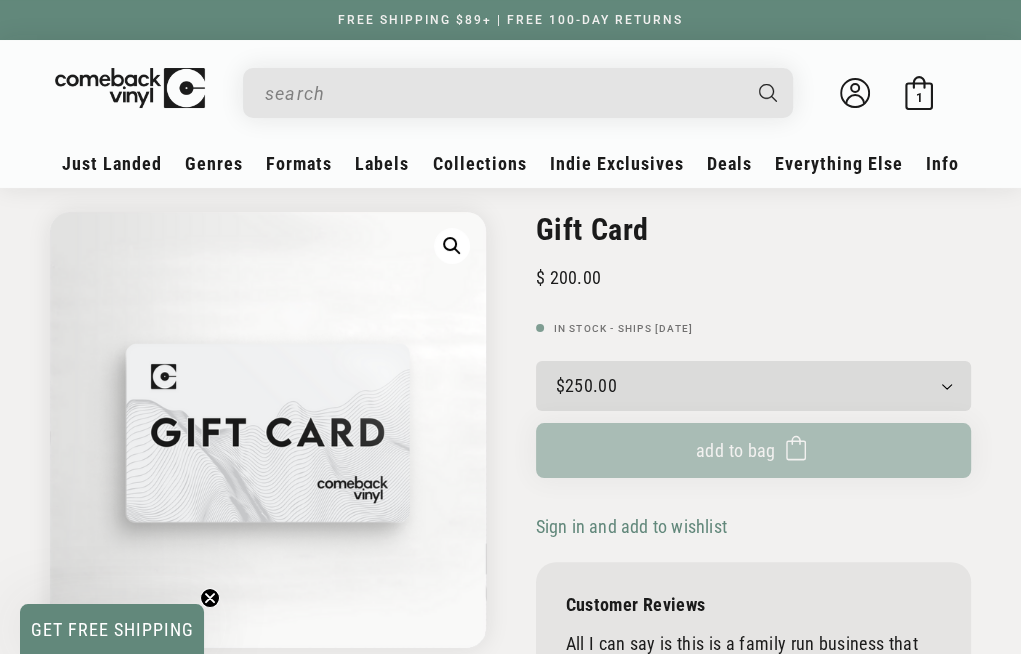 click on "Choose a variant
$20.00
$25.00
$30.00
$40.00
$50.00
$75.00
$100.00
$125.00
$150.00
$200.00
$250.00
$300.00
$400.00
$500.00" at bounding box center [754, 386] 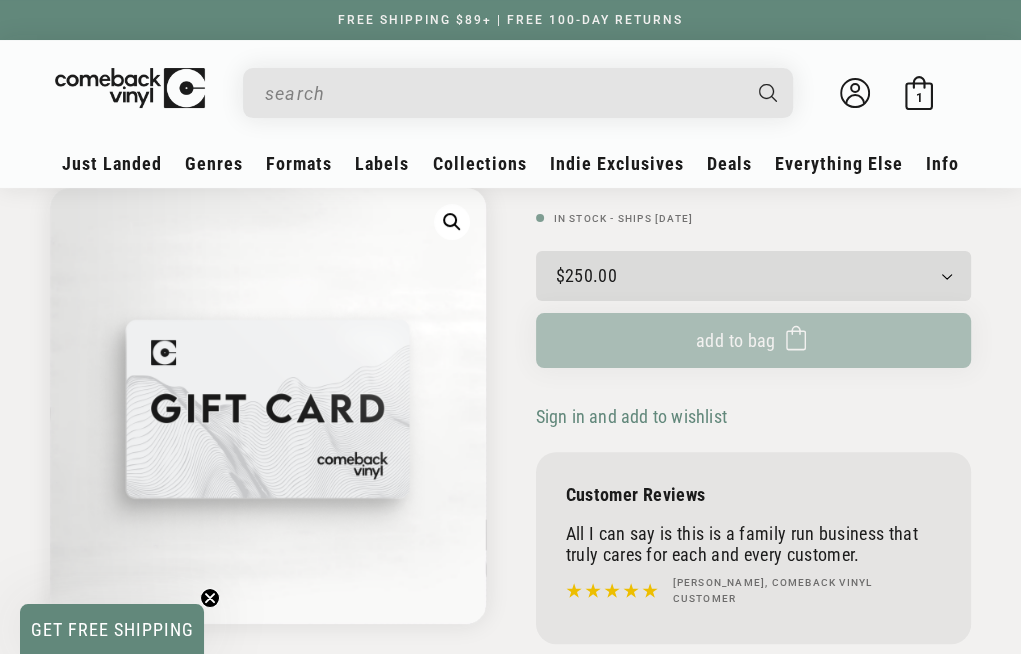 scroll, scrollTop: 50, scrollLeft: 0, axis: vertical 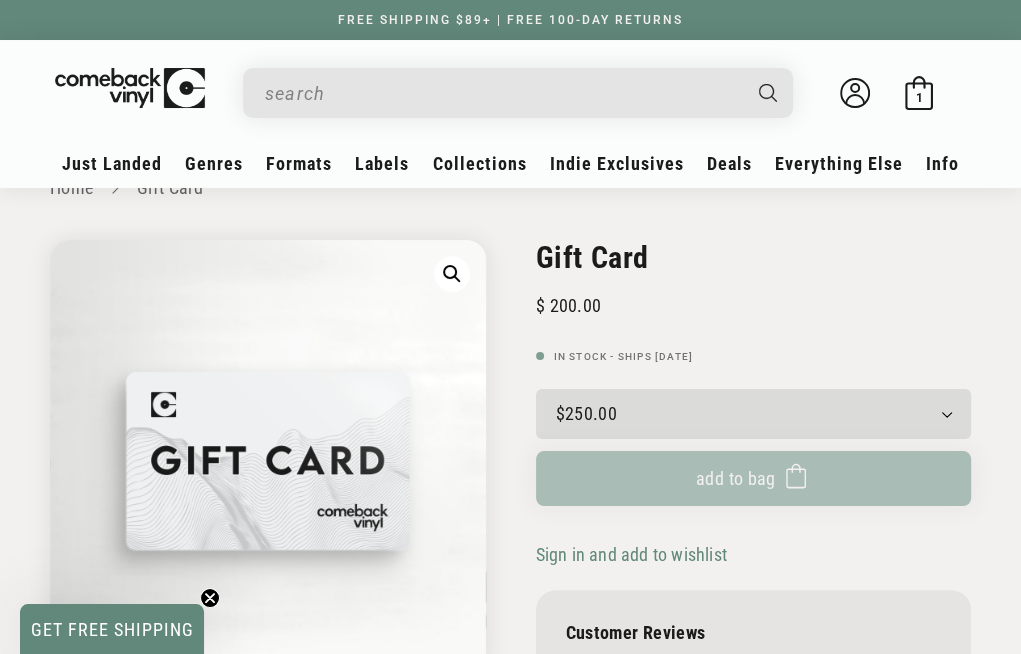 click on "Choose a variant
$20.00
$25.00
$30.00
$40.00
$50.00
$75.00
$100.00
$125.00
$150.00
$200.00
$250.00
$300.00
$400.00
$500.00" at bounding box center (754, 414) 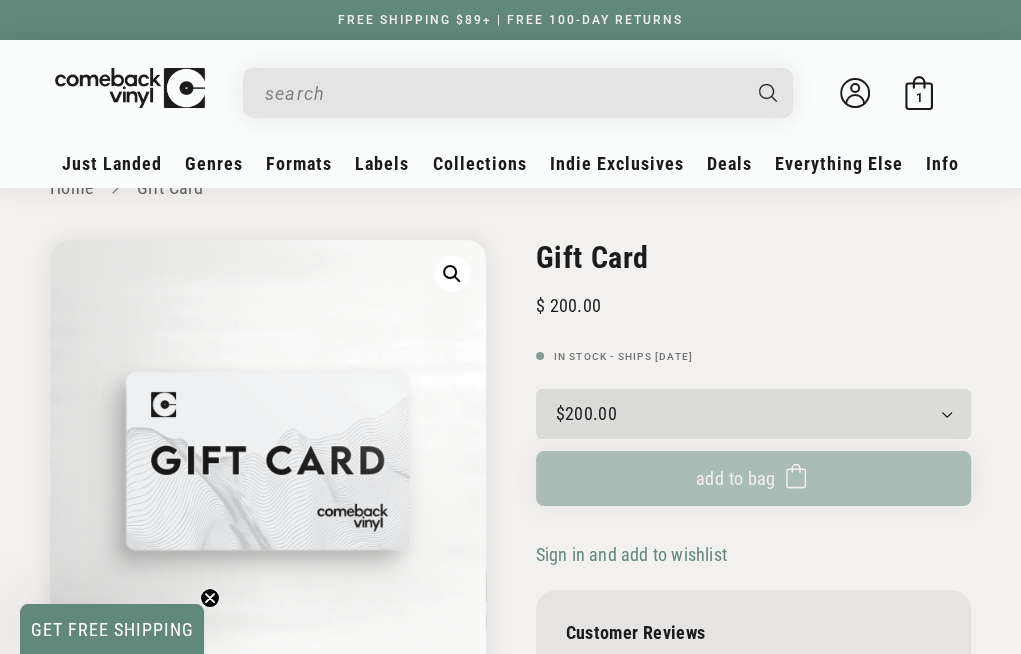 click on "Choose a variant
$20.00
$25.00
$30.00
$40.00
$50.00
$75.00
$100.00
$125.00
$150.00
$200.00
$250.00
$300.00
$400.00
$500.00" at bounding box center (754, 414) 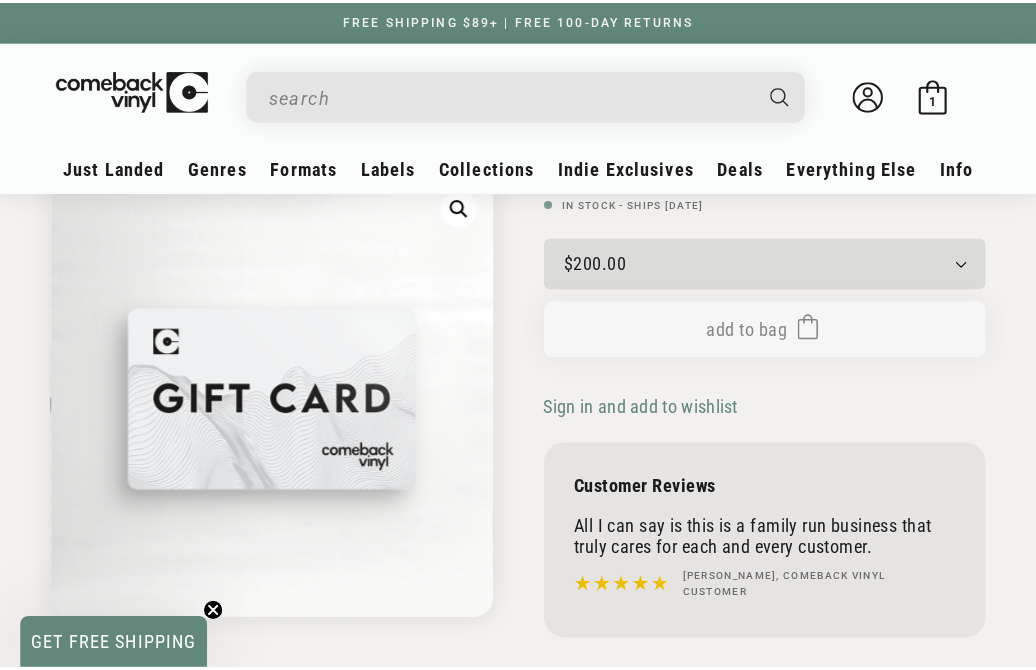 scroll, scrollTop: 170, scrollLeft: 0, axis: vertical 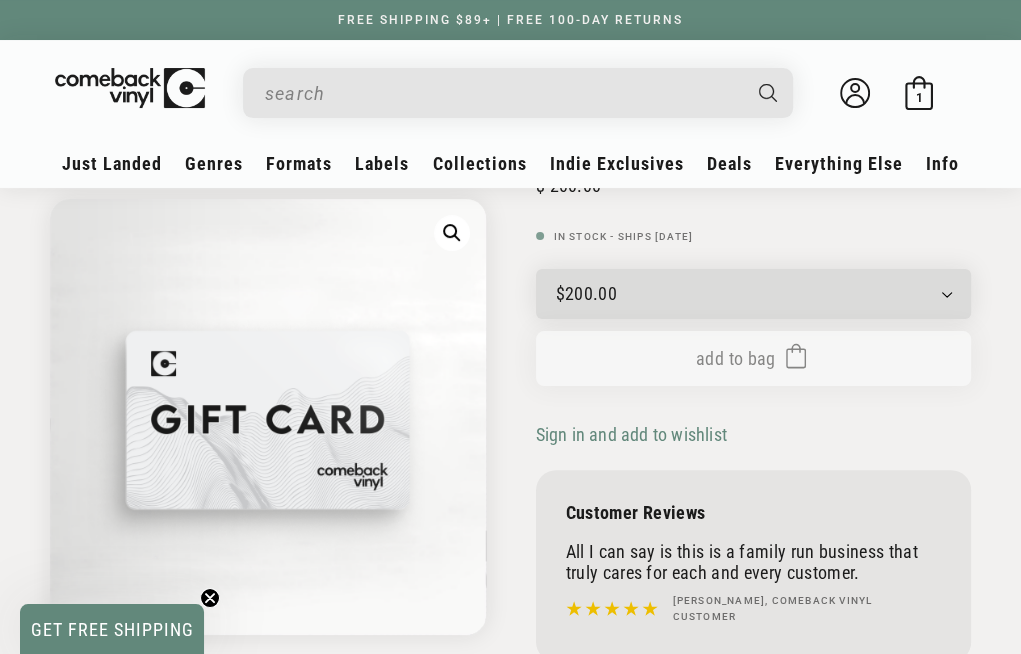 click on "Add to bag
Added to bag" at bounding box center [754, 358] 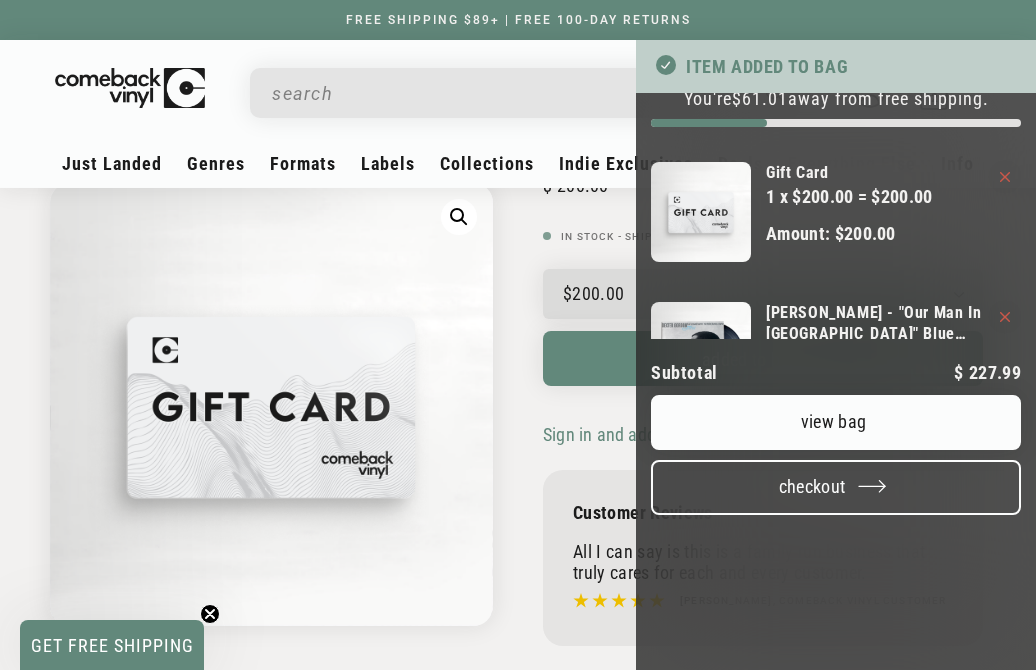 click on "Checkout" at bounding box center [836, 487] 